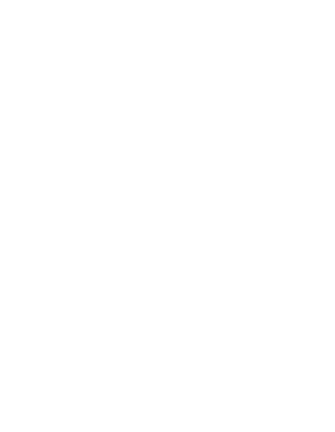 scroll, scrollTop: 0, scrollLeft: 0, axis: both 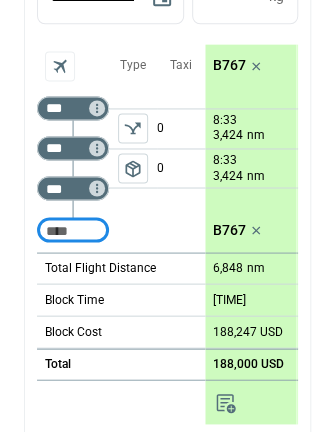 click on "B767" at bounding box center (229, 65) 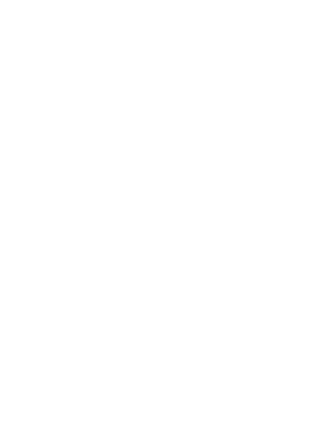 scroll, scrollTop: 0, scrollLeft: 0, axis: both 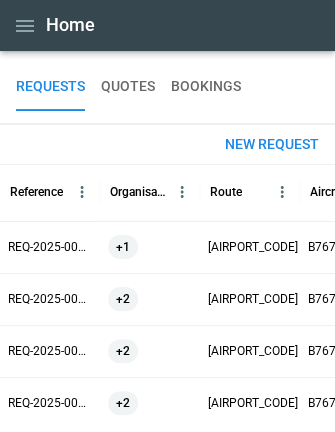 click on "New request" at bounding box center (272, 144) 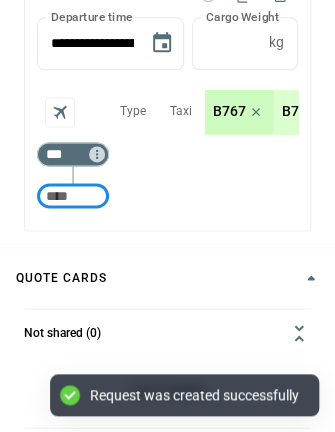 scroll, scrollTop: 286, scrollLeft: 0, axis: vertical 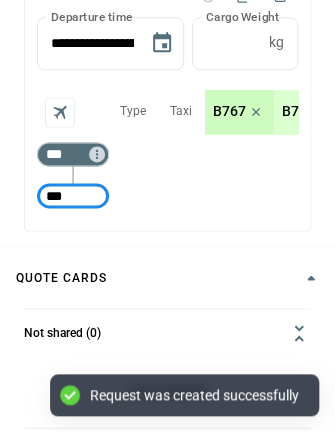 type on "***" 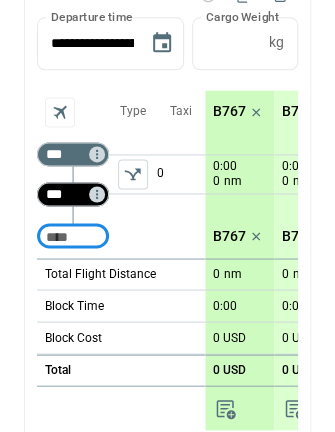 click on "***" at bounding box center (69, 194) 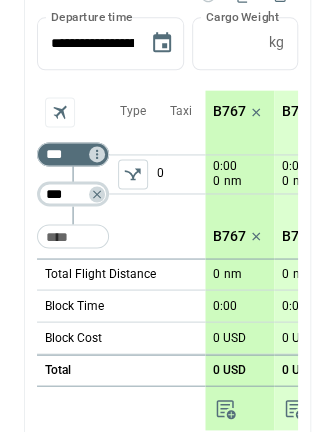 type on "***" 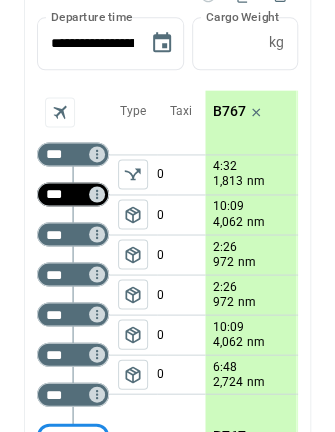 scroll, scrollTop: 296, scrollLeft: 0, axis: vertical 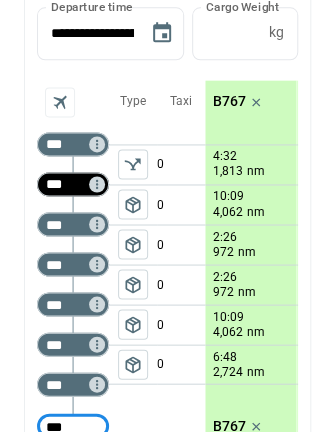 type on "***" 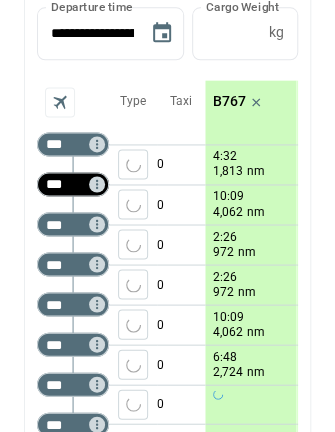 scroll, scrollTop: 306, scrollLeft: 0, axis: vertical 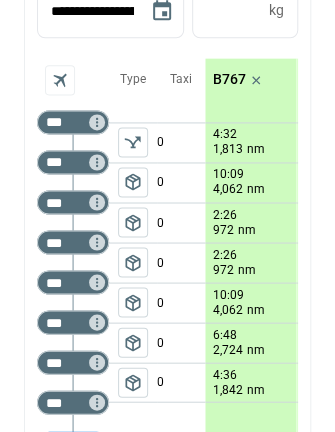 click on "package_2" at bounding box center [133, 182] 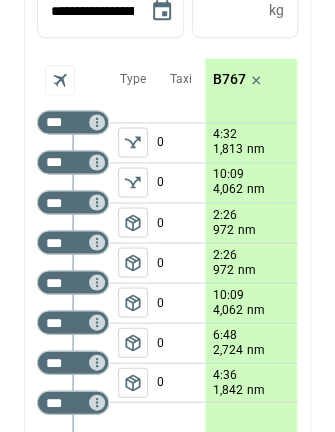 click on "package_2" at bounding box center (133, 222) 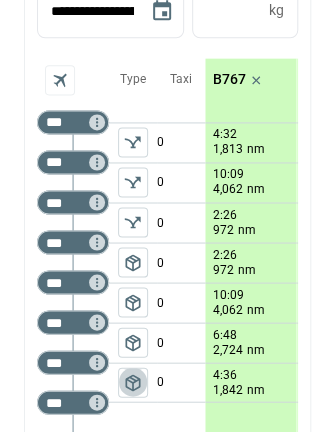 click on "package_2" at bounding box center [133, 382] 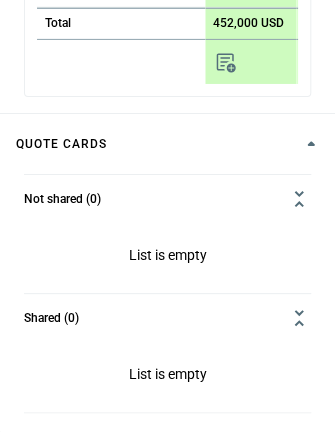 scroll, scrollTop: 861, scrollLeft: 0, axis: vertical 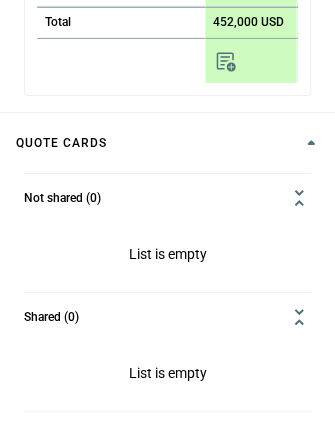 click at bounding box center [226, 61] 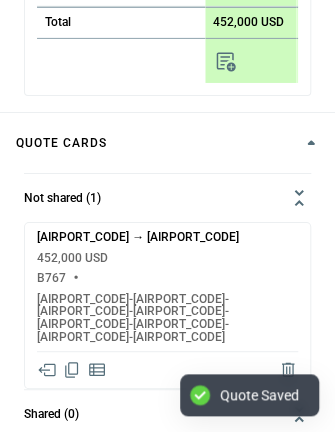 scroll, scrollTop: 902, scrollLeft: 0, axis: vertical 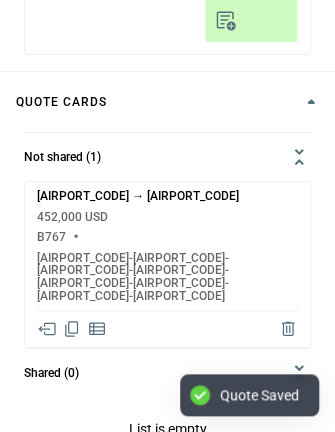 click at bounding box center [47, 329] 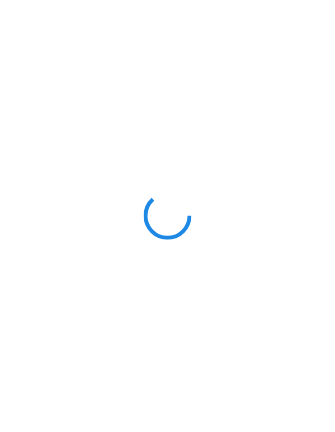 scroll, scrollTop: 0, scrollLeft: 0, axis: both 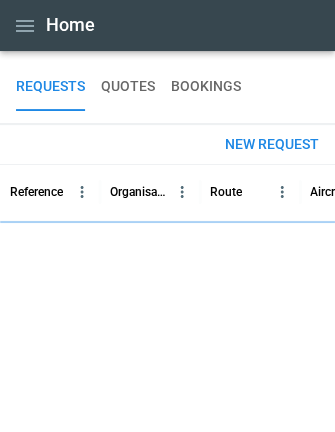 click on "QUOTES" at bounding box center [128, 87] 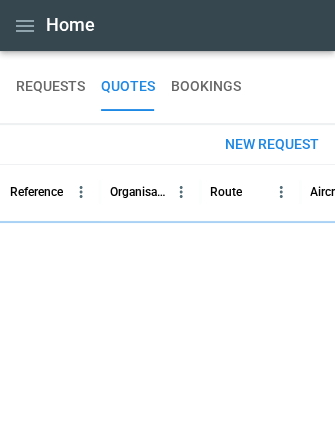 click on "REQUESTS" at bounding box center [50, 87] 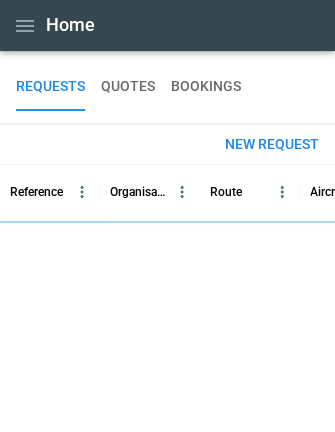 click on "New request" at bounding box center (272, 144) 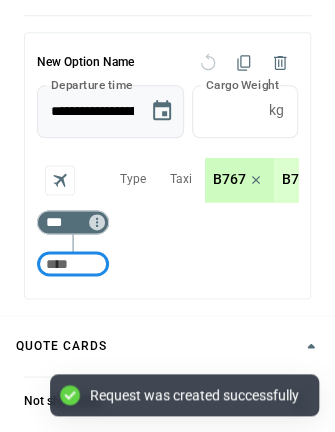 scroll, scrollTop: 220, scrollLeft: 0, axis: vertical 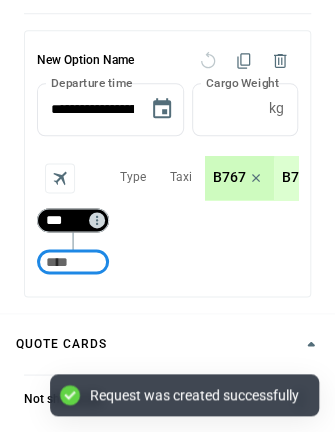 click on "***" at bounding box center [69, 220] 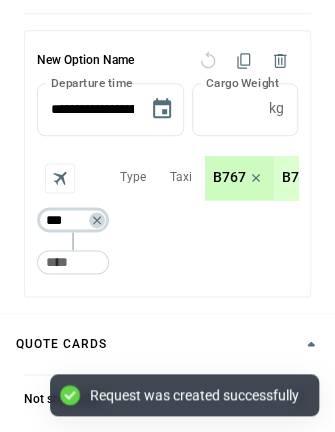 type on "***" 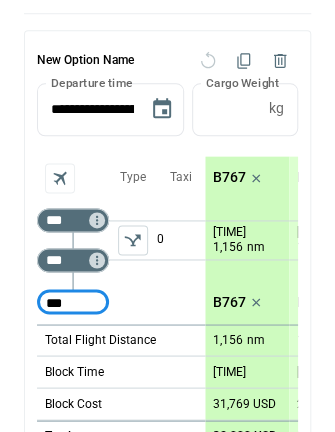 type on "***" 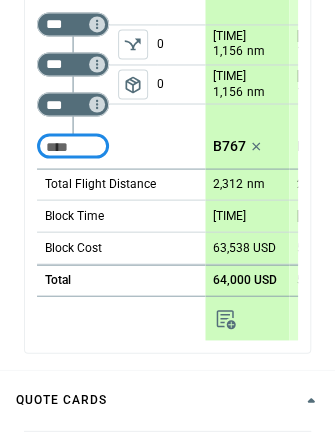 scroll, scrollTop: 418, scrollLeft: 0, axis: vertical 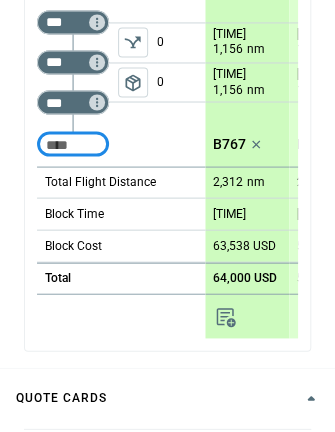 click at bounding box center (133, 42) 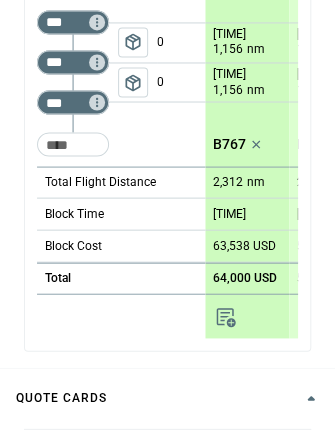 click on "package_2" at bounding box center [133, 82] 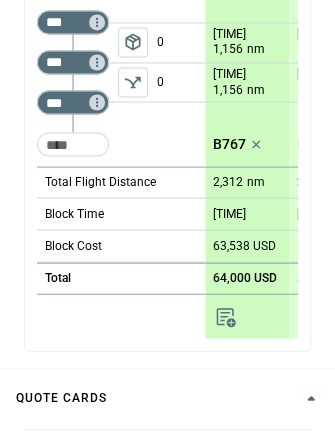 click at bounding box center [225, 316] 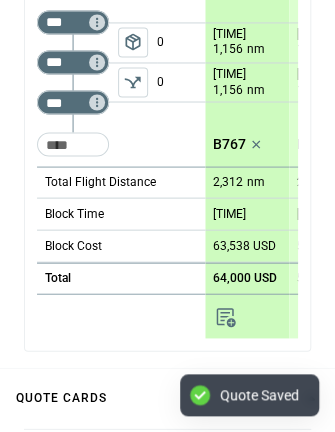 scroll, scrollTop: 706, scrollLeft: 0, axis: vertical 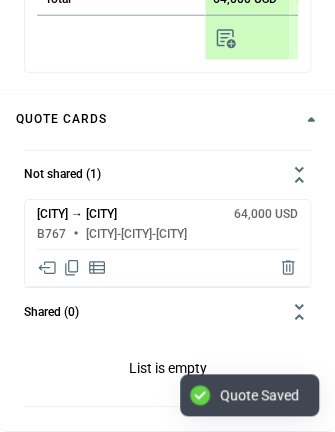 click at bounding box center [47, 268] 